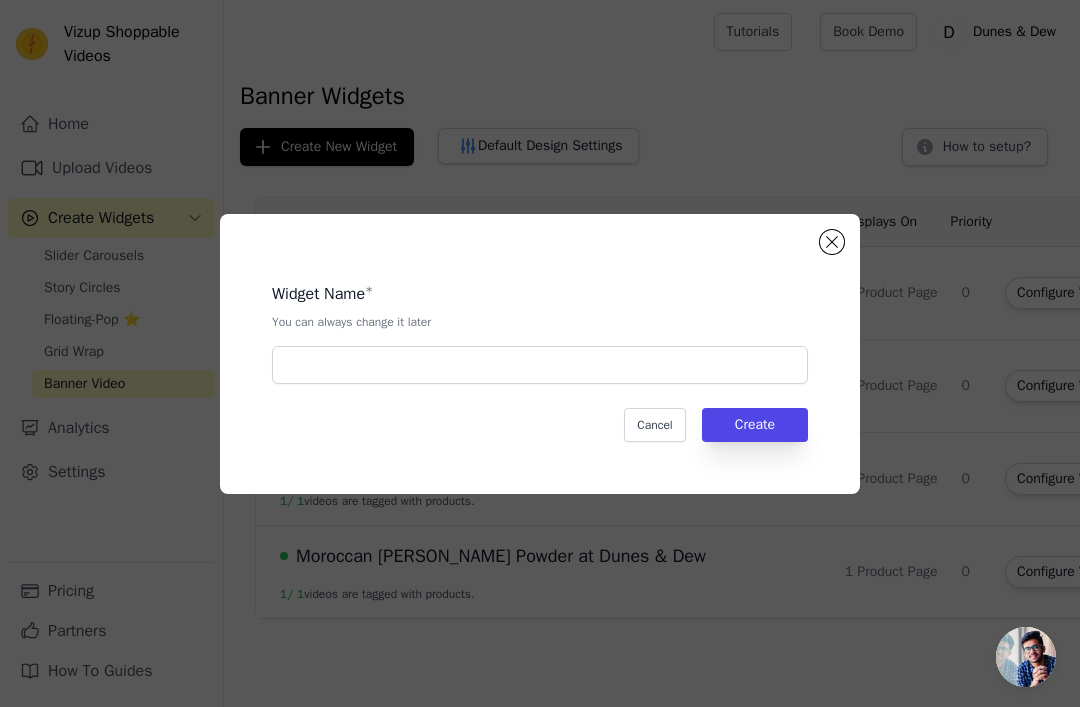 scroll, scrollTop: 0, scrollLeft: 0, axis: both 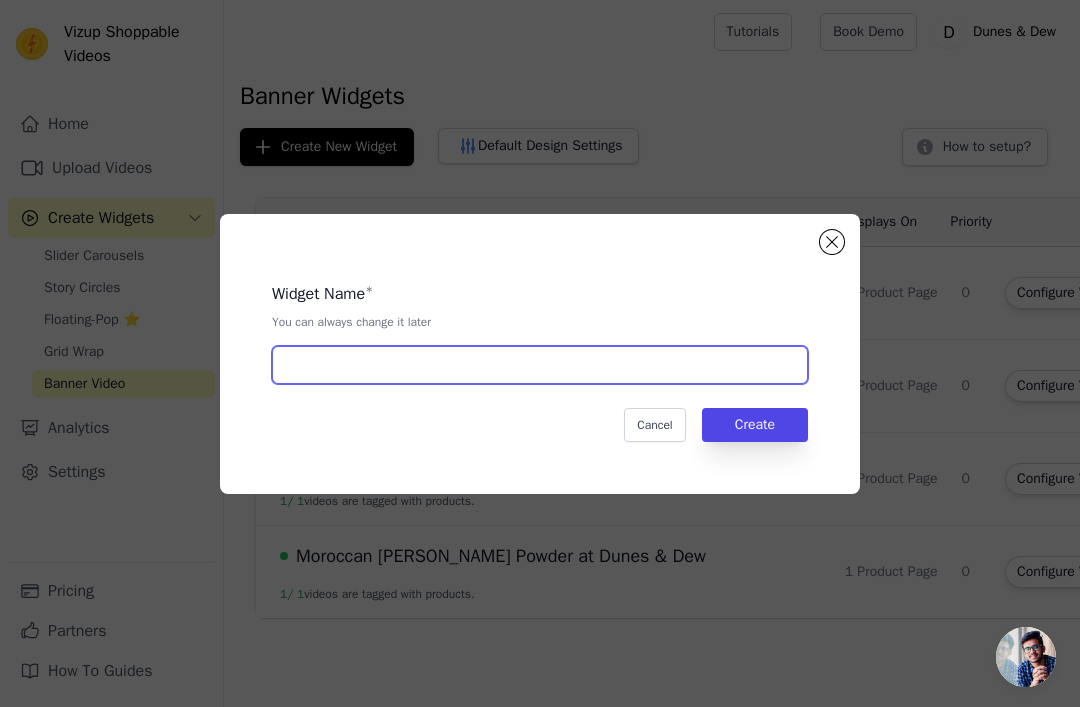 click at bounding box center (540, 365) 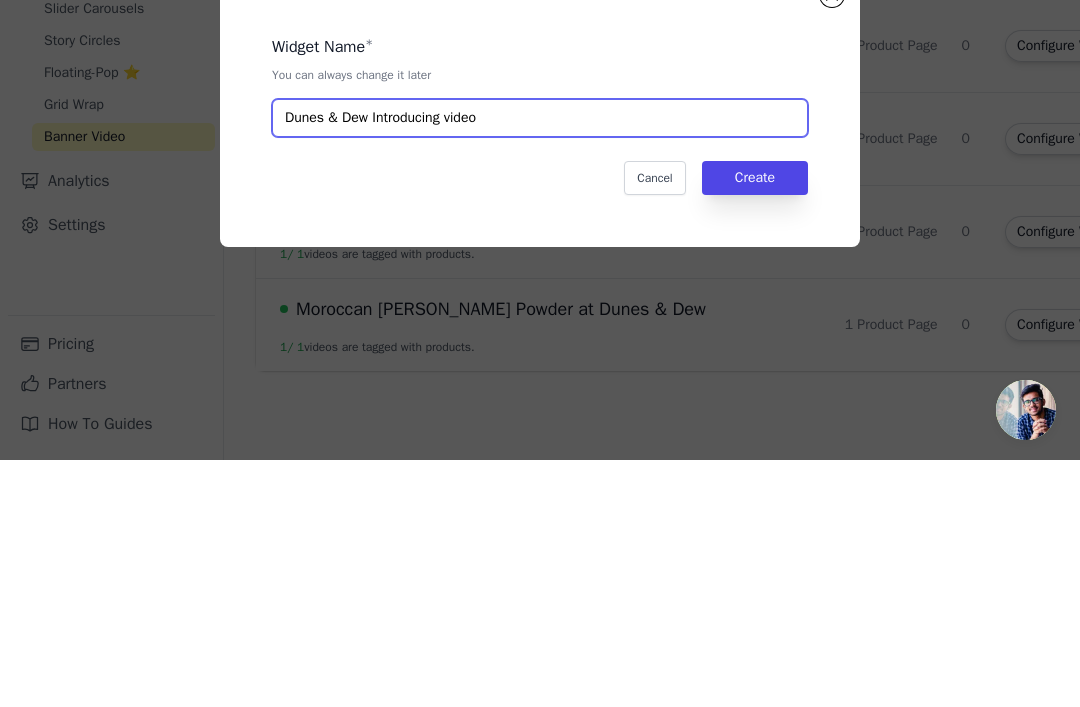 type on "Dunes & Dew Introducing video" 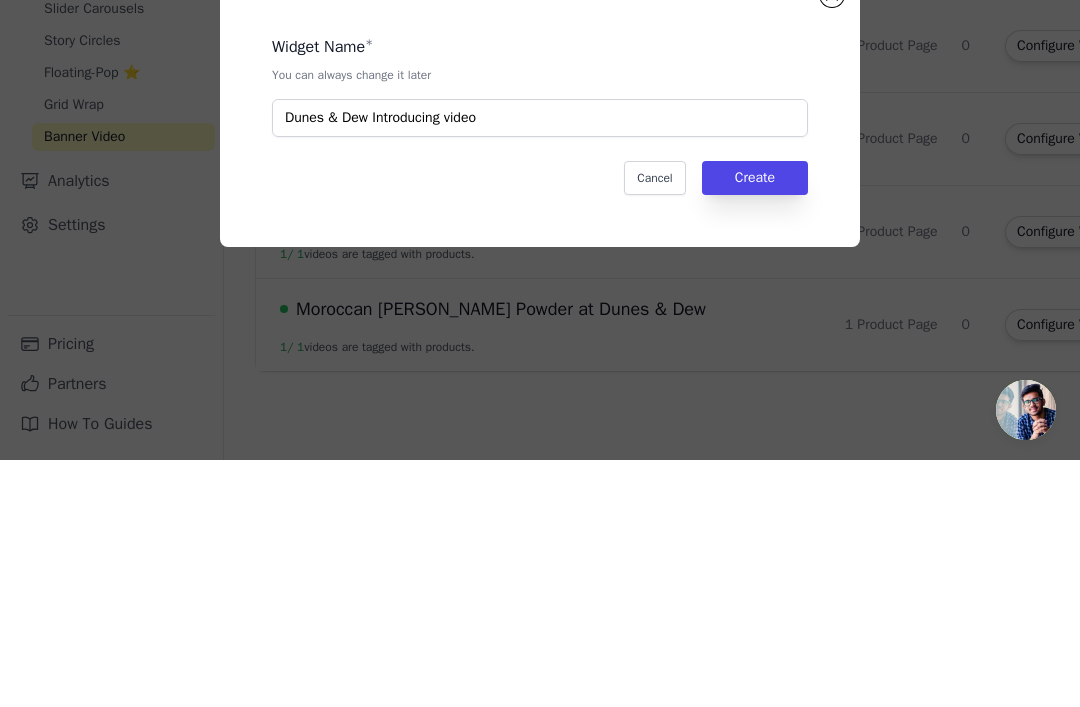 click on "Create" at bounding box center [755, 425] 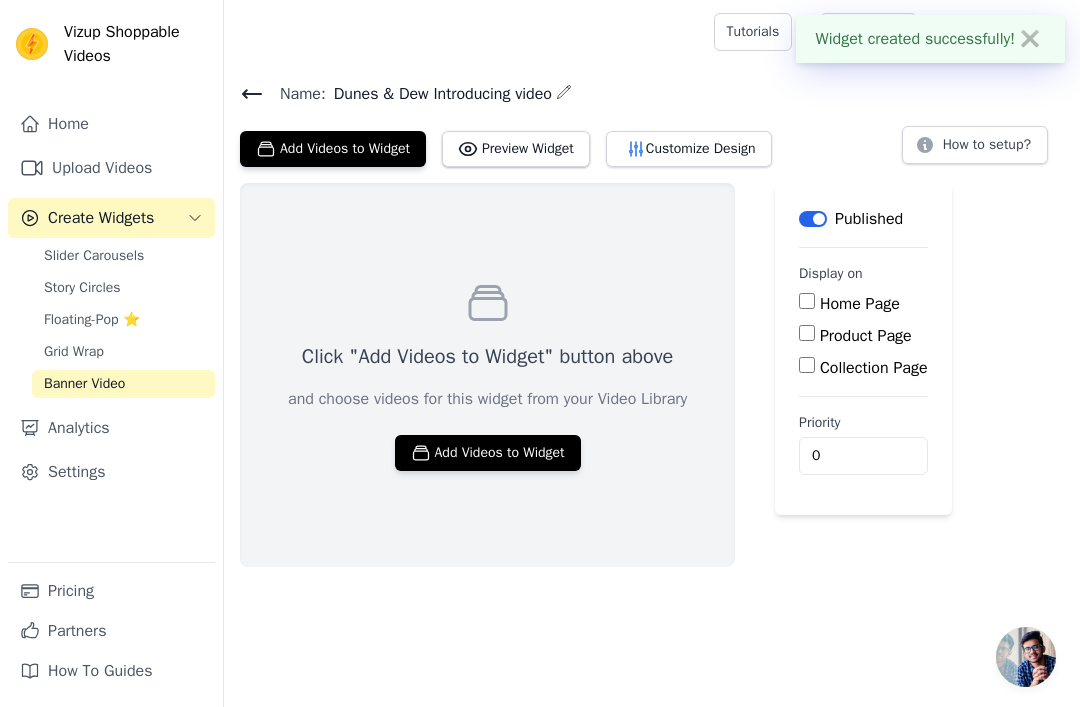 click on "Upload Videos" at bounding box center [111, 168] 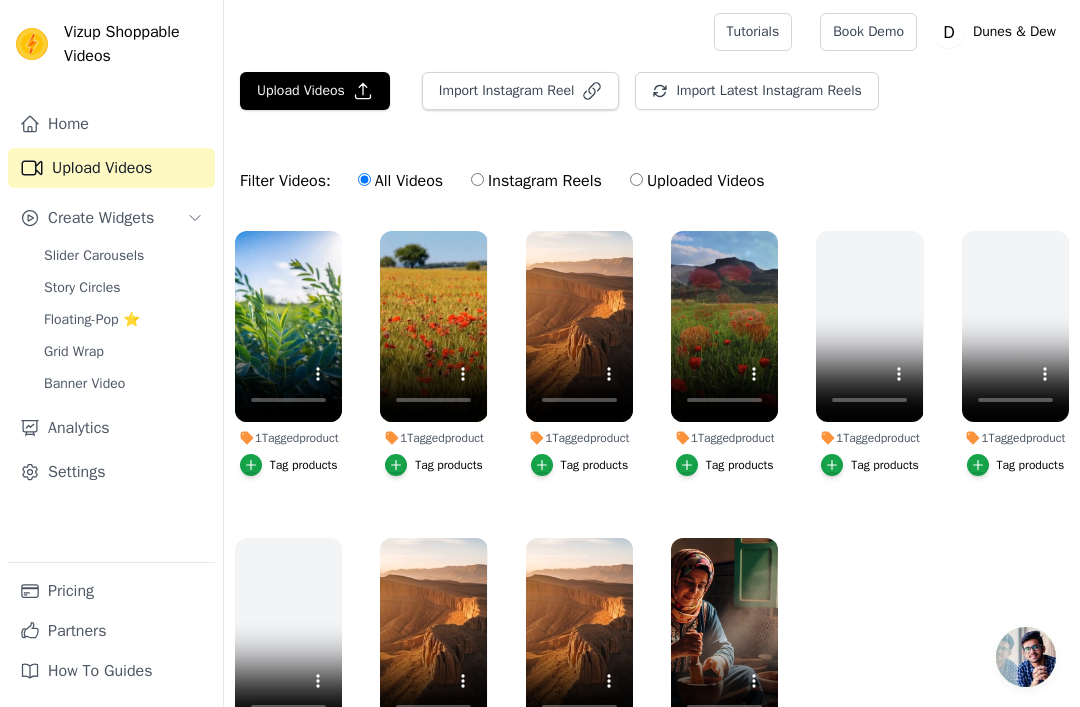 click on "Upload Videos" at bounding box center [315, 91] 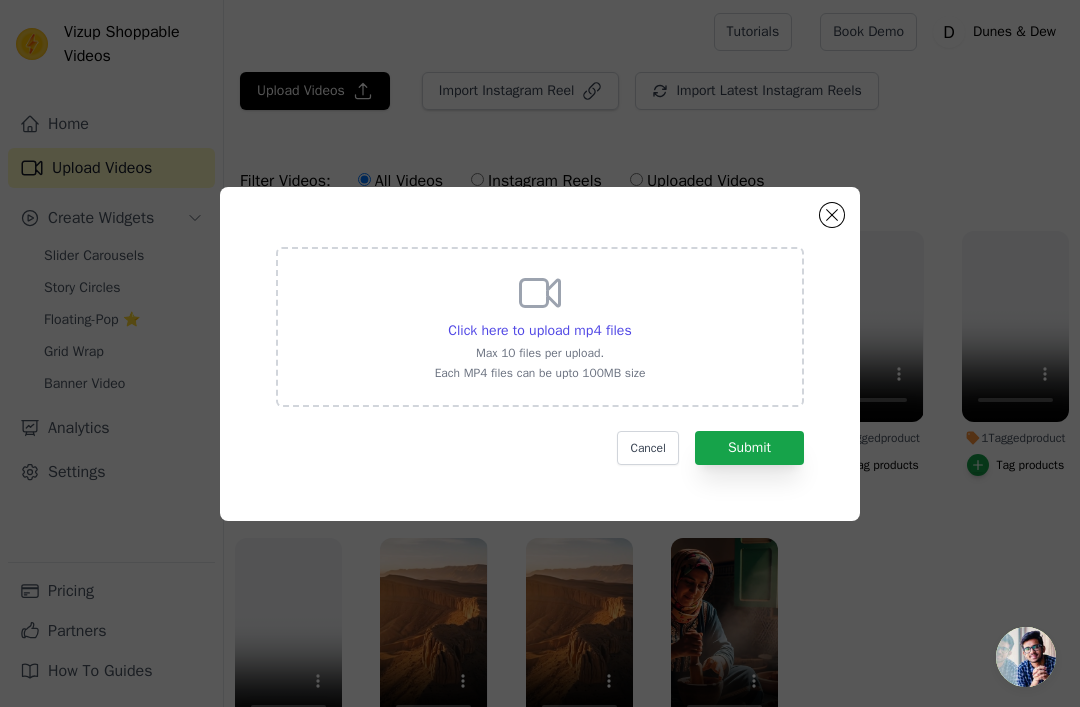 click 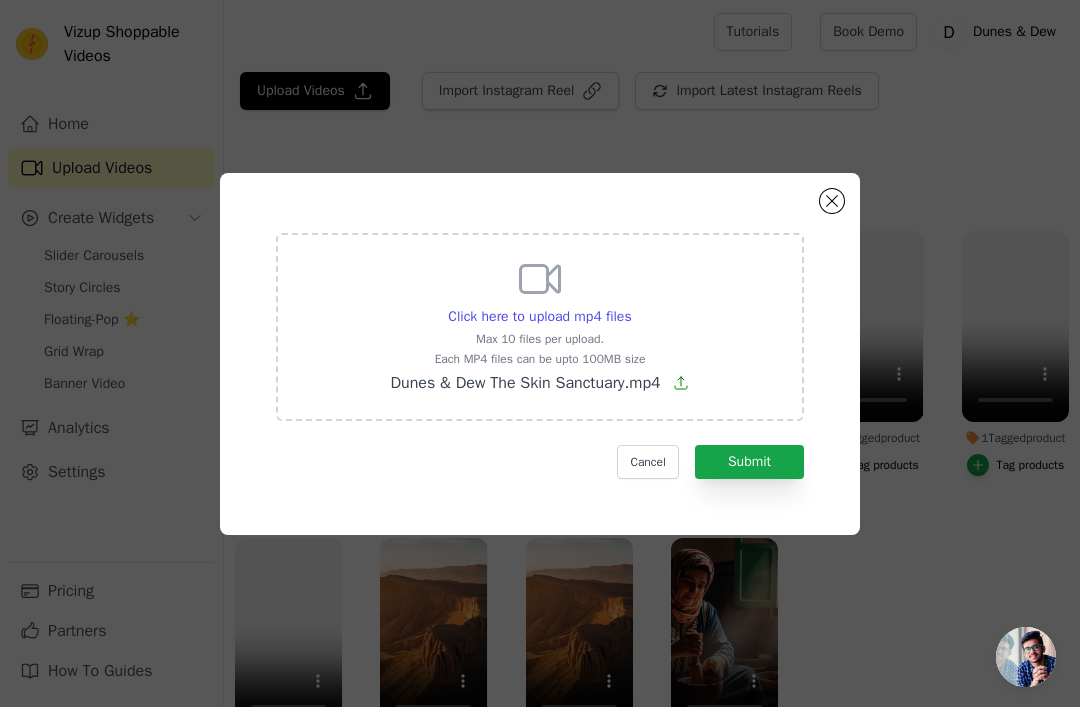 click on "Submit" at bounding box center (749, 462) 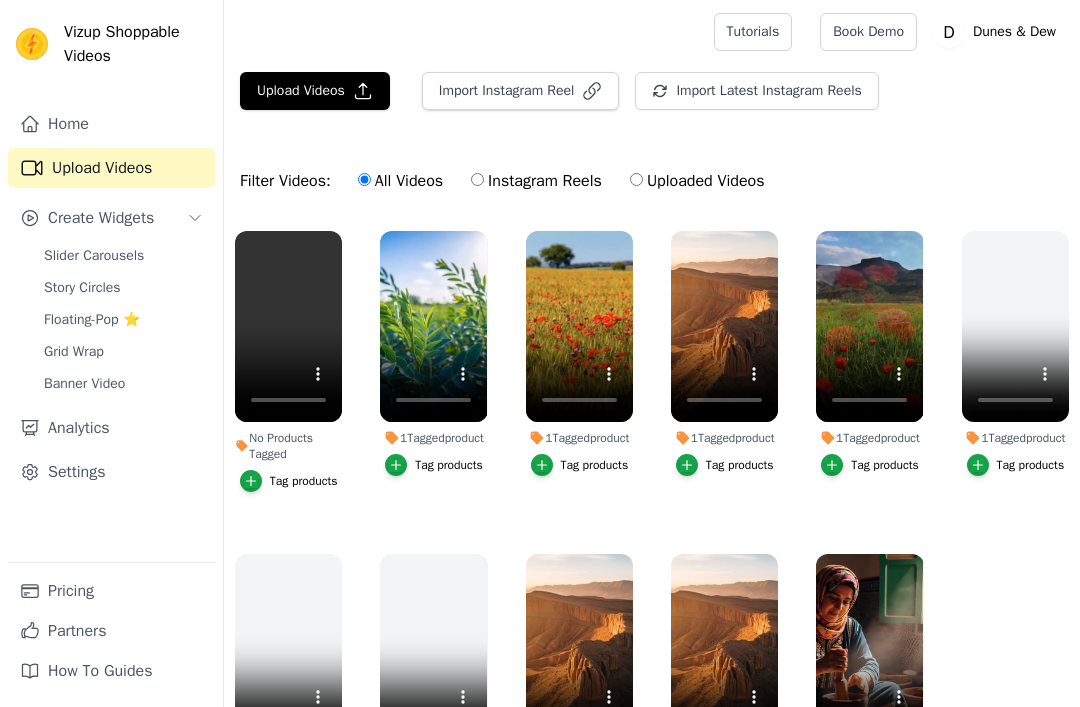scroll, scrollTop: 0, scrollLeft: 0, axis: both 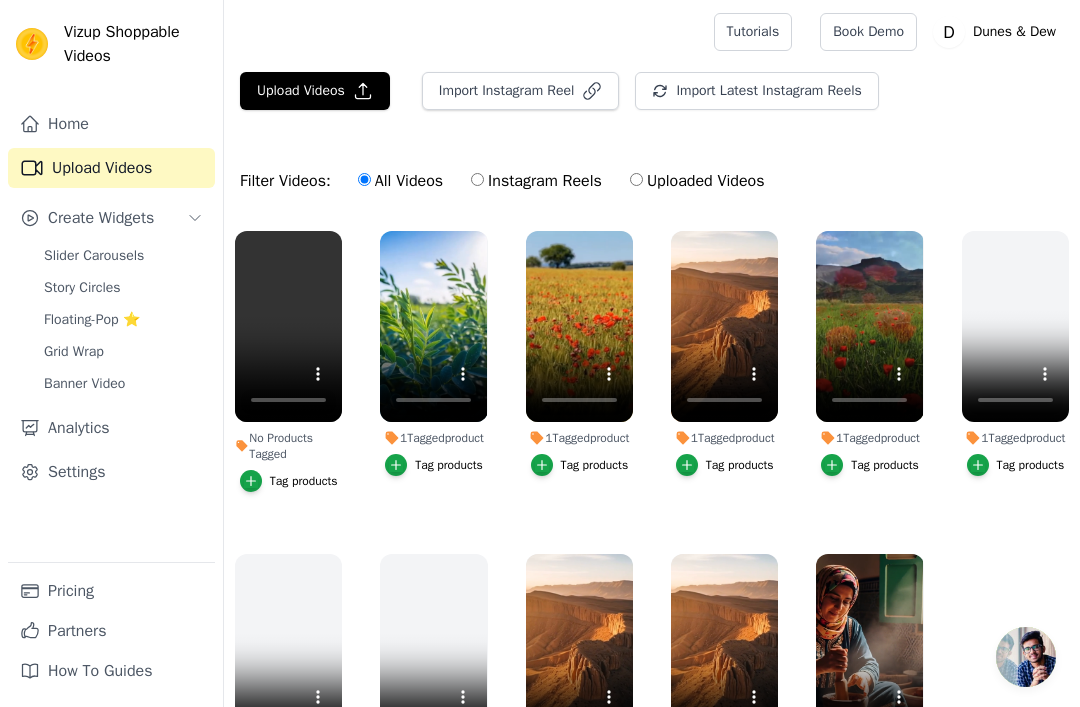 click on "Banner Video" at bounding box center [84, 384] 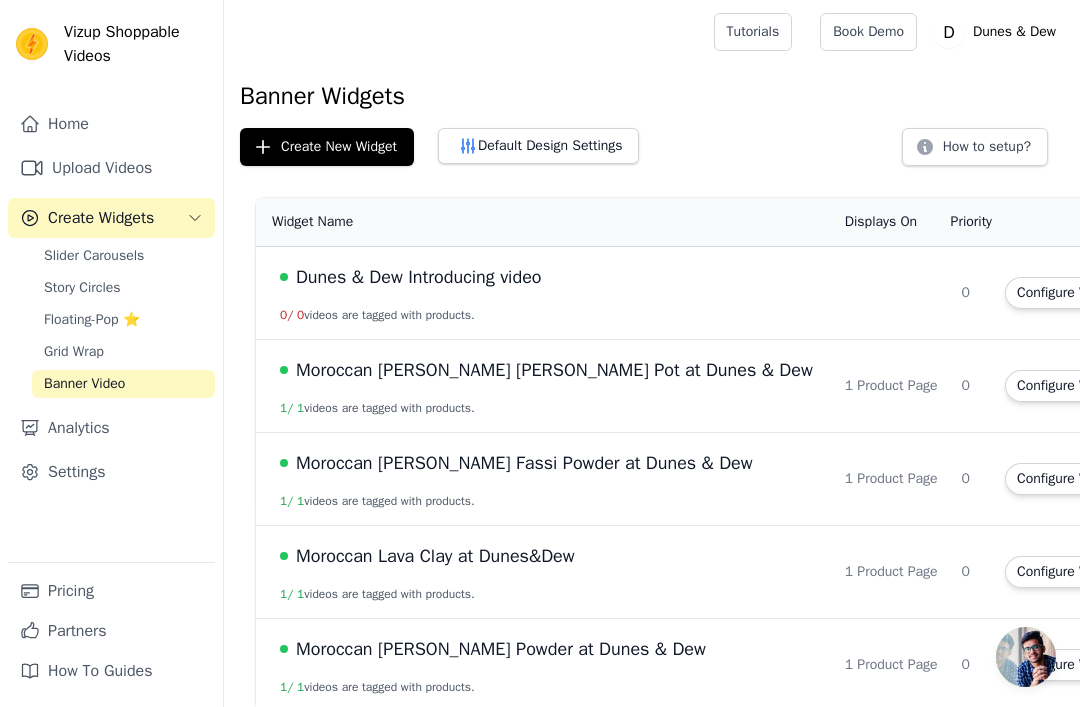 click on "Dunes & Dew Introducing video   0  /   0  videos are tagged with products." at bounding box center [544, 293] 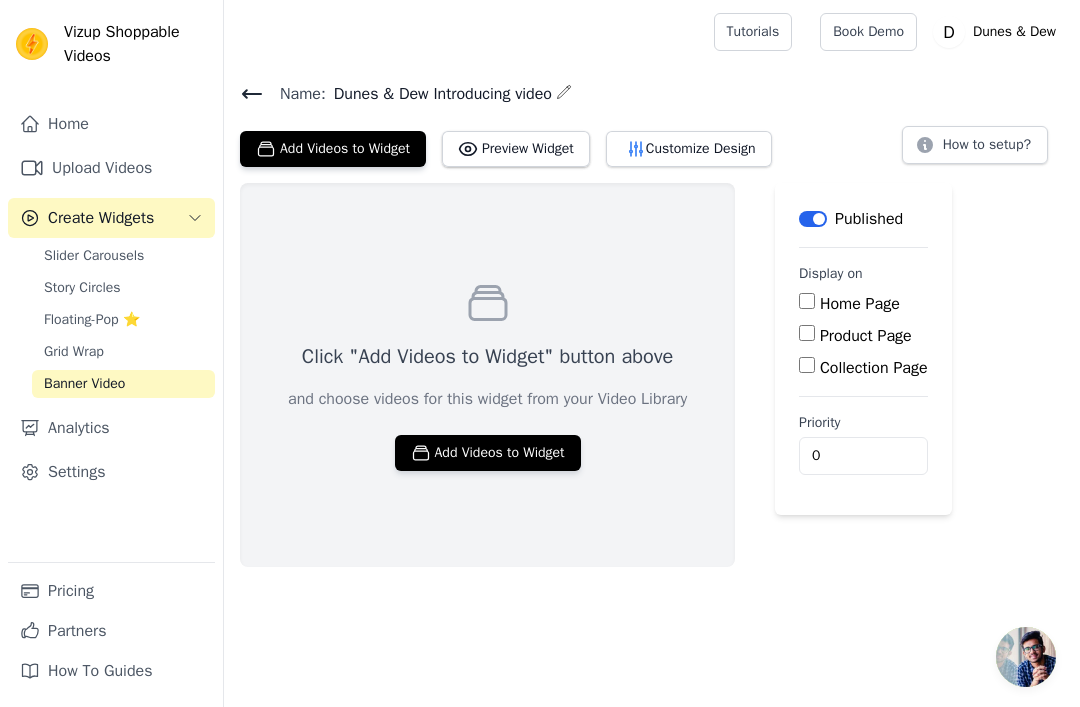 click on "Add Videos to Widget" at bounding box center (488, 453) 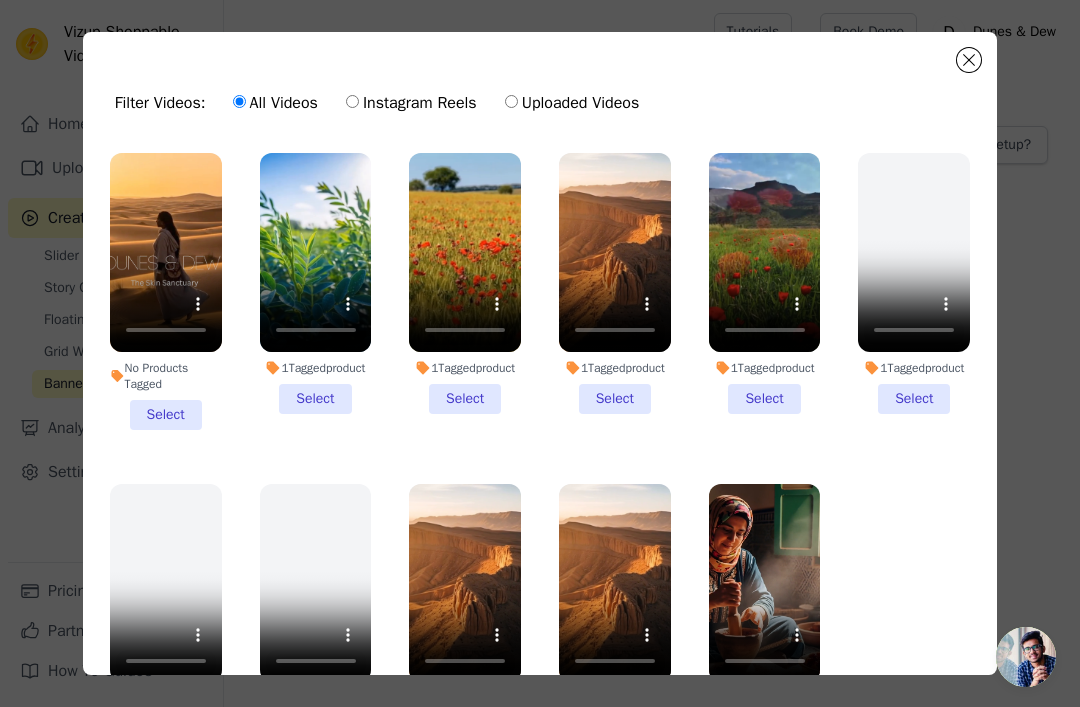 click on "No Products Tagged     Select" at bounding box center [166, 291] 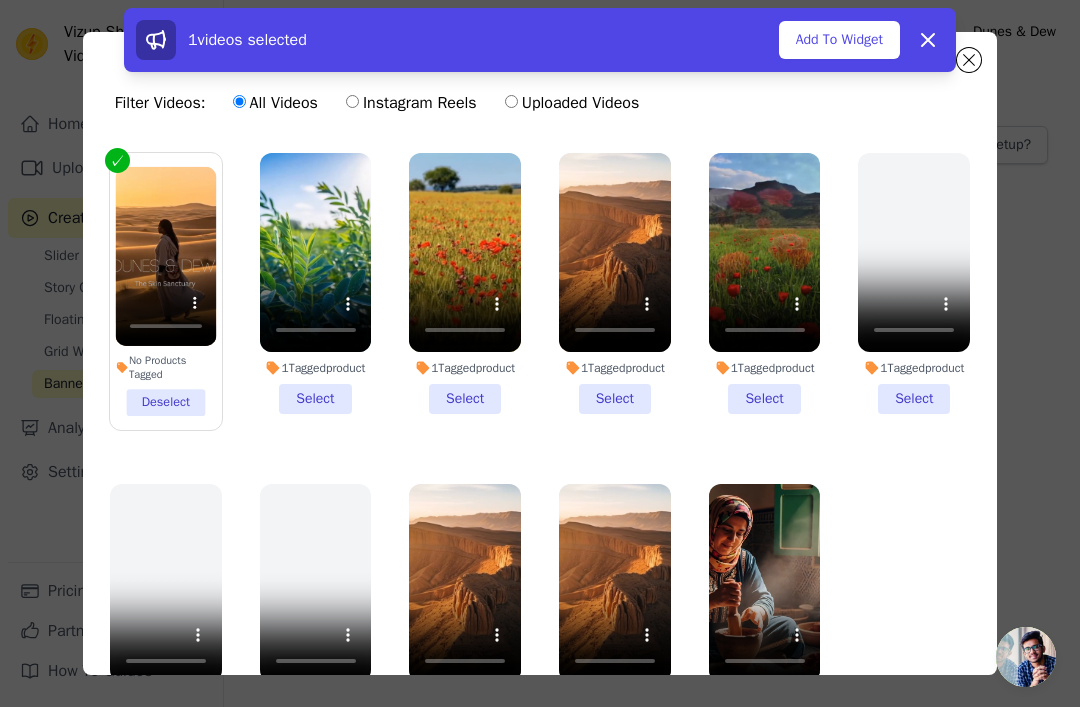 click on "Add To Widget" at bounding box center (839, 40) 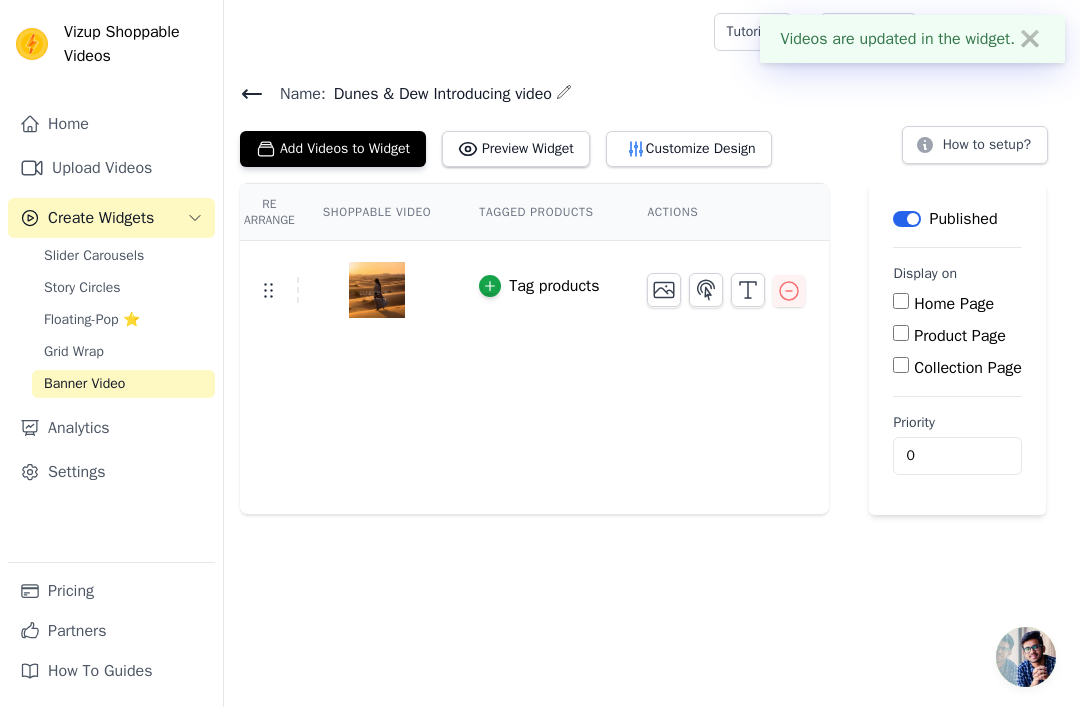 click on "Home Page" at bounding box center (901, 301) 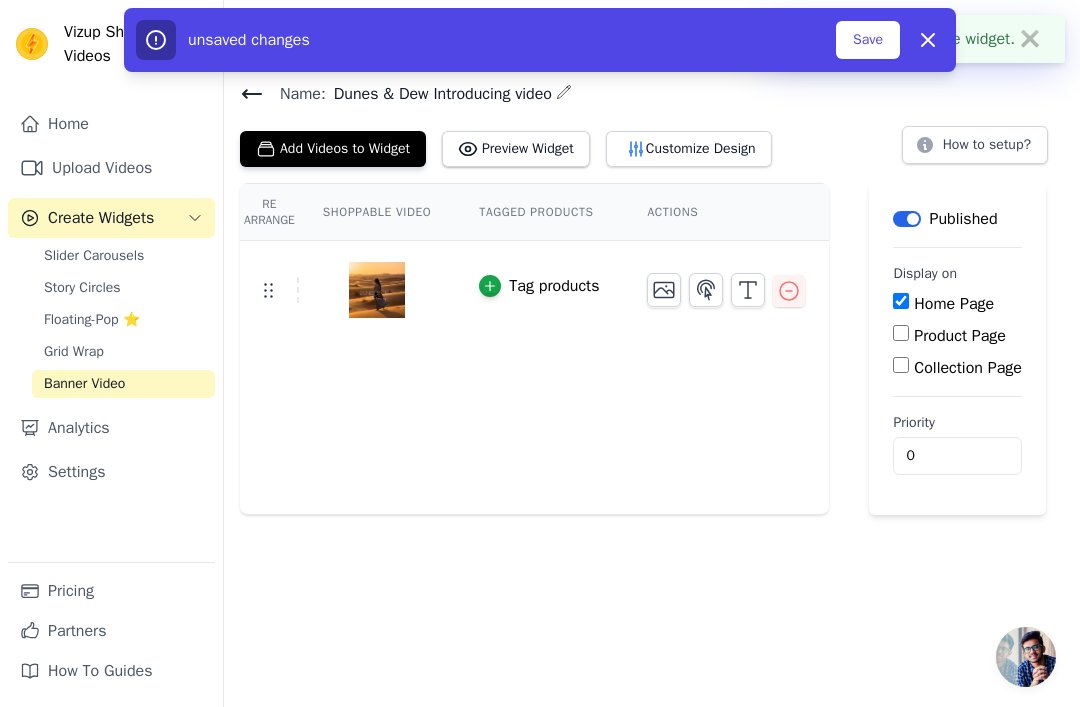 click on "Collection Page" at bounding box center [901, 365] 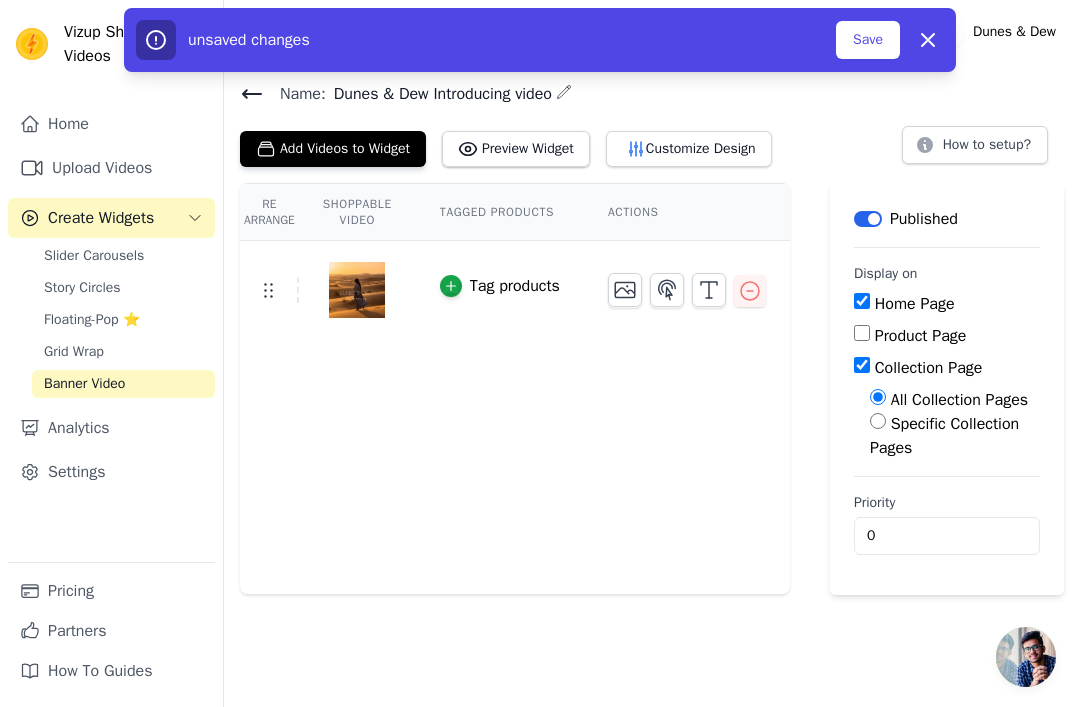 click on "Save" at bounding box center [868, 40] 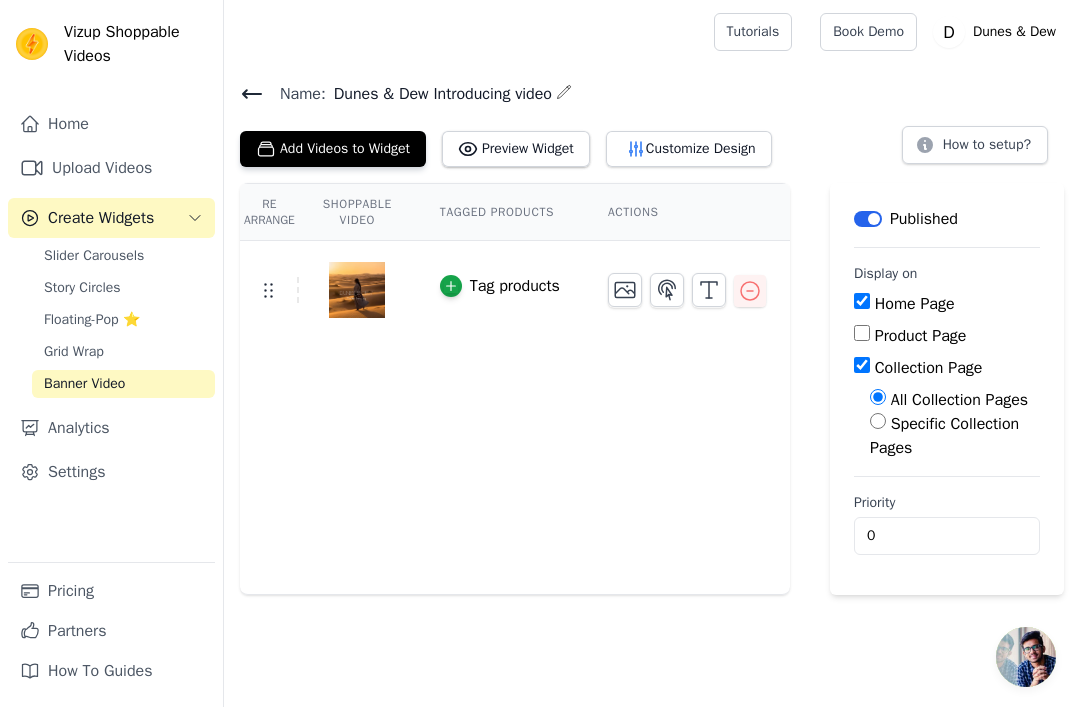 click 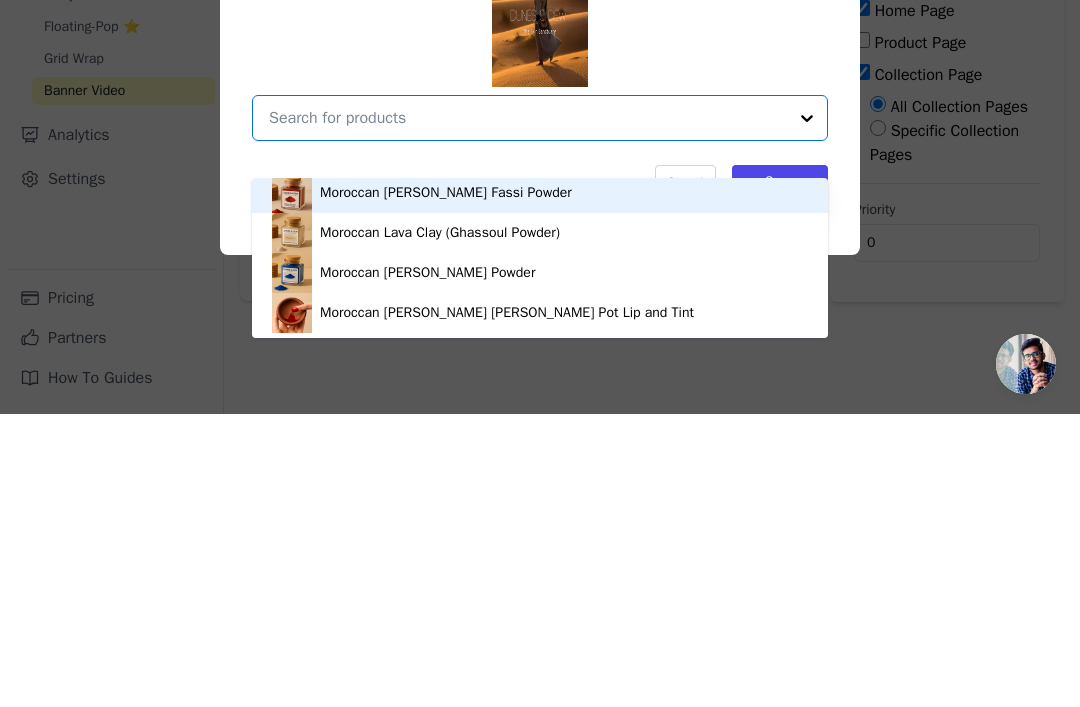 scroll, scrollTop: 4, scrollLeft: 0, axis: vertical 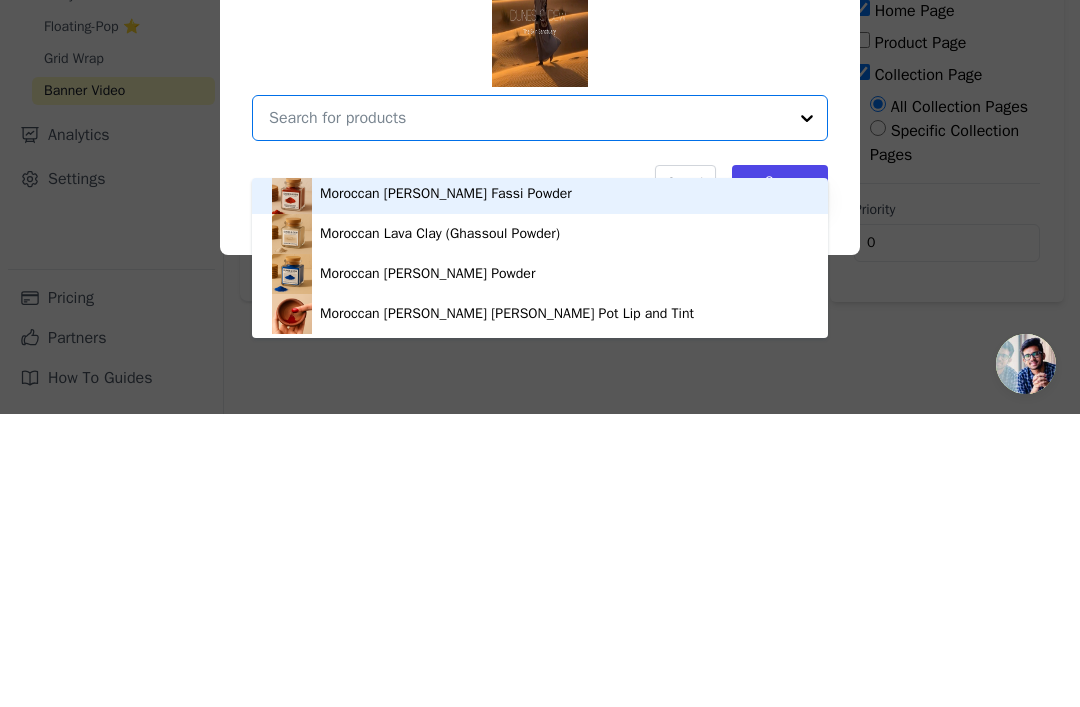click on "Moroccan [PERSON_NAME] Fassi Powder" at bounding box center [540, 487] 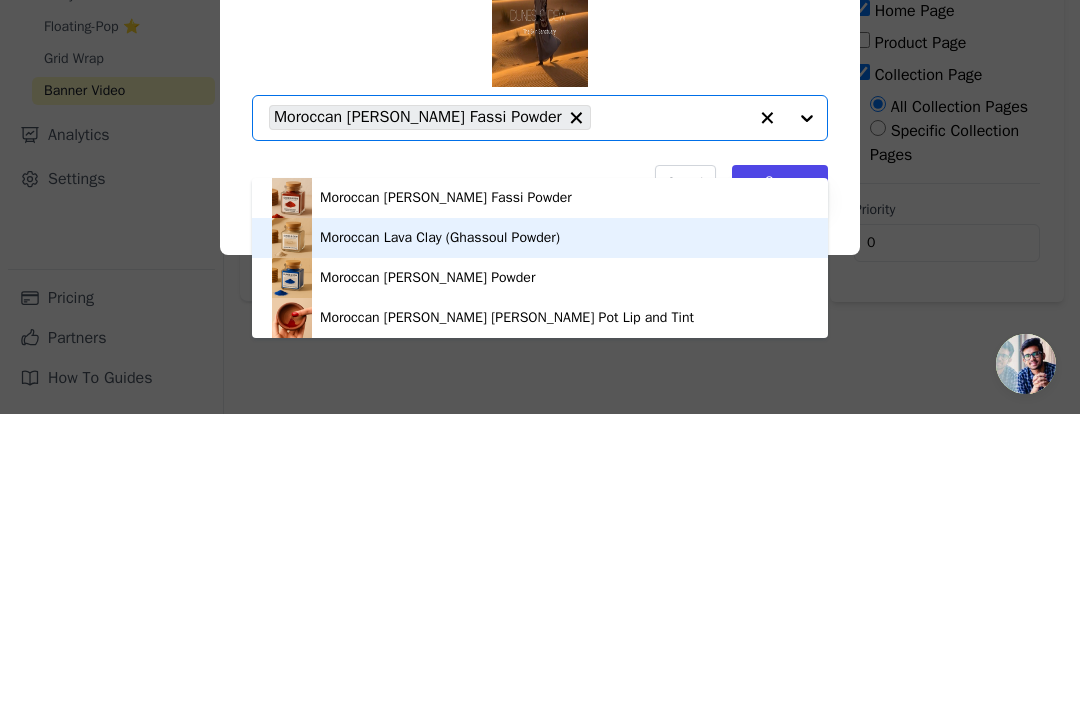 click on "Moroccan Lava Clay (Ghassoul Powder)" at bounding box center (440, 531) 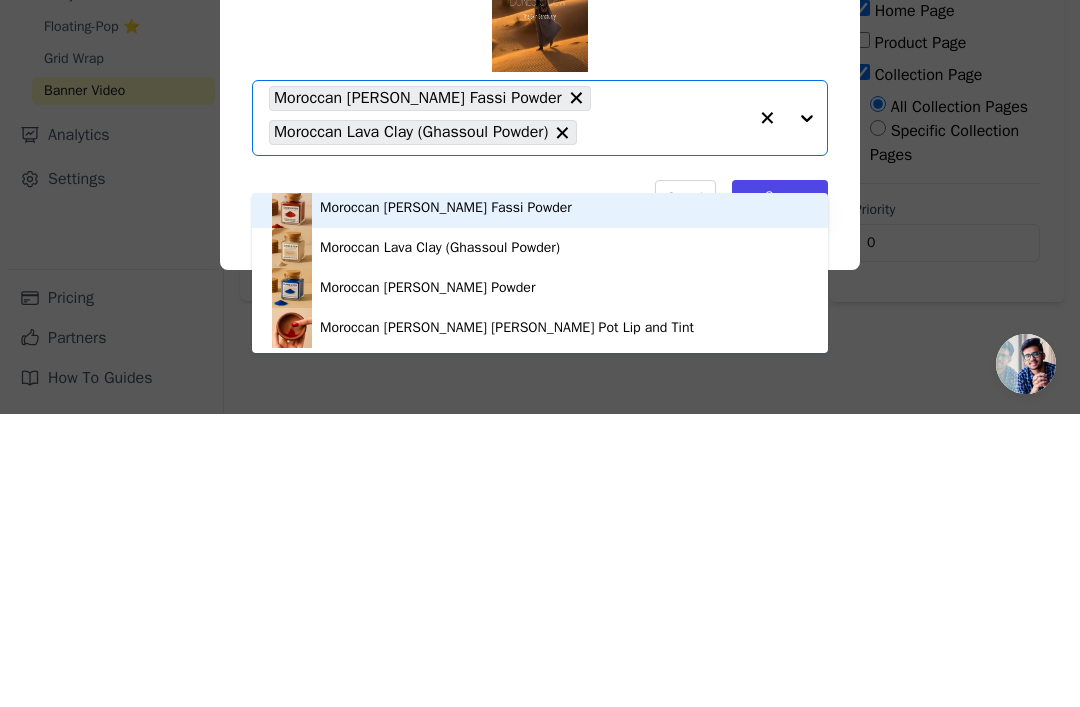 scroll, scrollTop: 4, scrollLeft: 0, axis: vertical 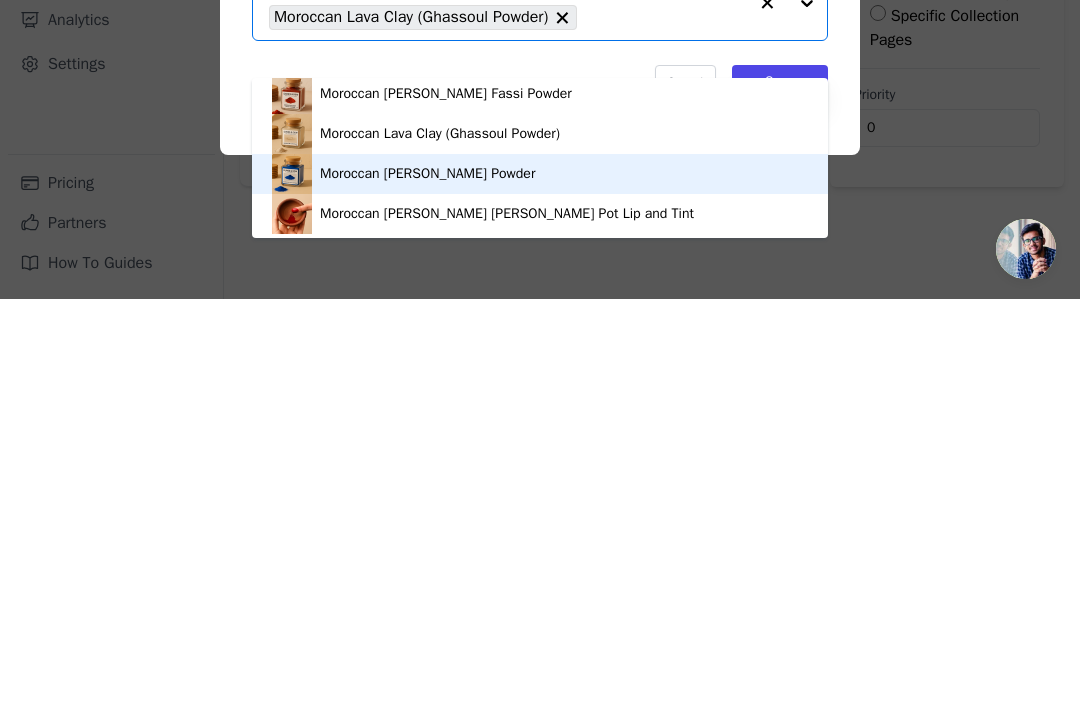 click on "Moroccan [PERSON_NAME] Powder" at bounding box center (540, 582) 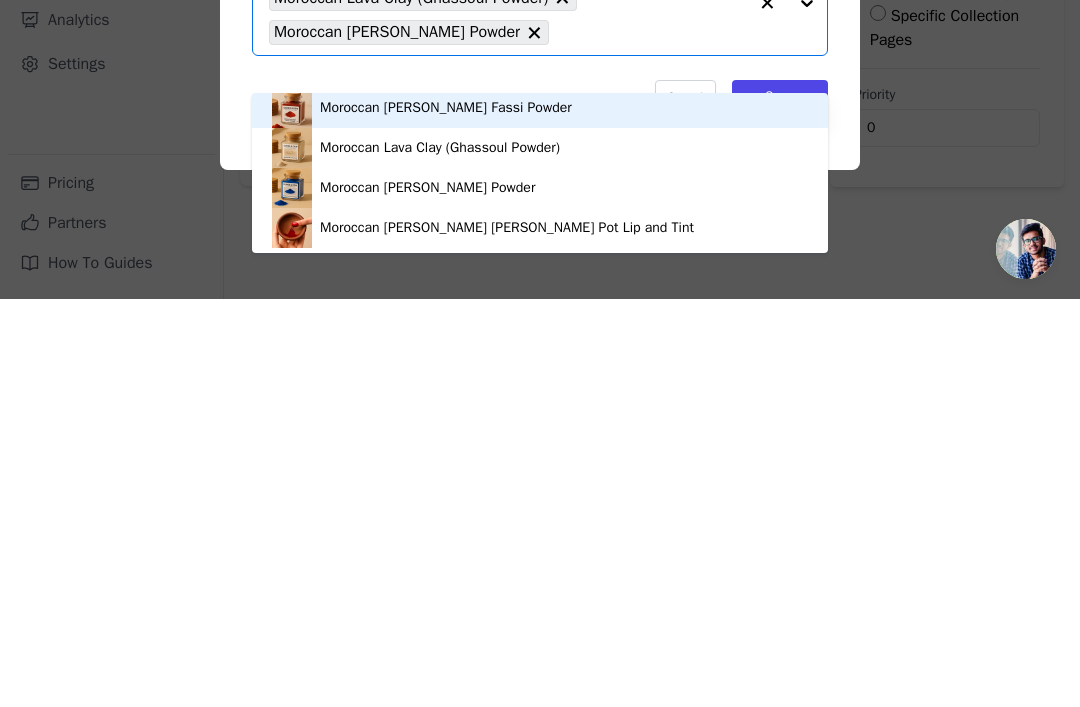 scroll, scrollTop: 4, scrollLeft: 0, axis: vertical 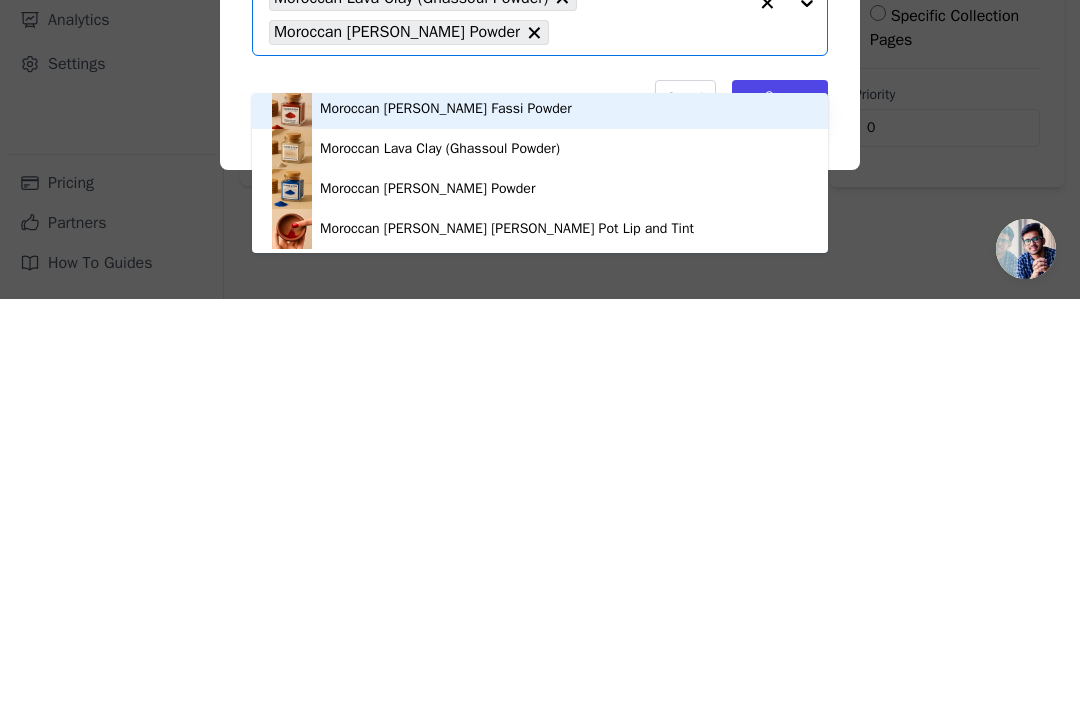 click on "Tag  video  with products         Moroccan [PERSON_NAME] Fassi Powder     Moroccan Lava Clay (Ghassoul Powder)     Moroccan [PERSON_NAME] Powder     Moroccan [PERSON_NAME] [PERSON_NAME] Pot Lip and Tint       Option Moroccan [PERSON_NAME] Fassi Powder, Moroccan Lava Clay (Ghassoul Powder), Moroccan [PERSON_NAME] Powder, selected.   You are currently focused on option Moroccan [PERSON_NAME] Fassi Powder. There are 4 results available.     Moroccan [PERSON_NAME] Fassi Powder     Moroccan Lava Clay (Ghassoul Powder)     Moroccan [PERSON_NAME] Powder                   Cancel   Save" at bounding box center (540, 353) 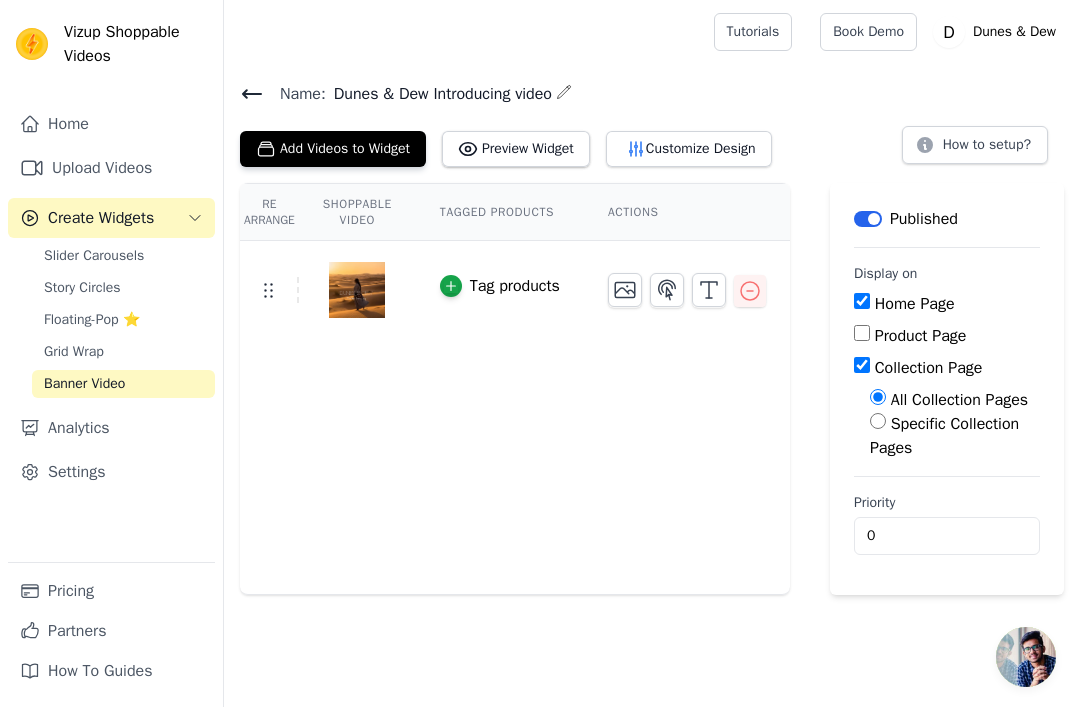 click on "Tag products" at bounding box center (500, 286) 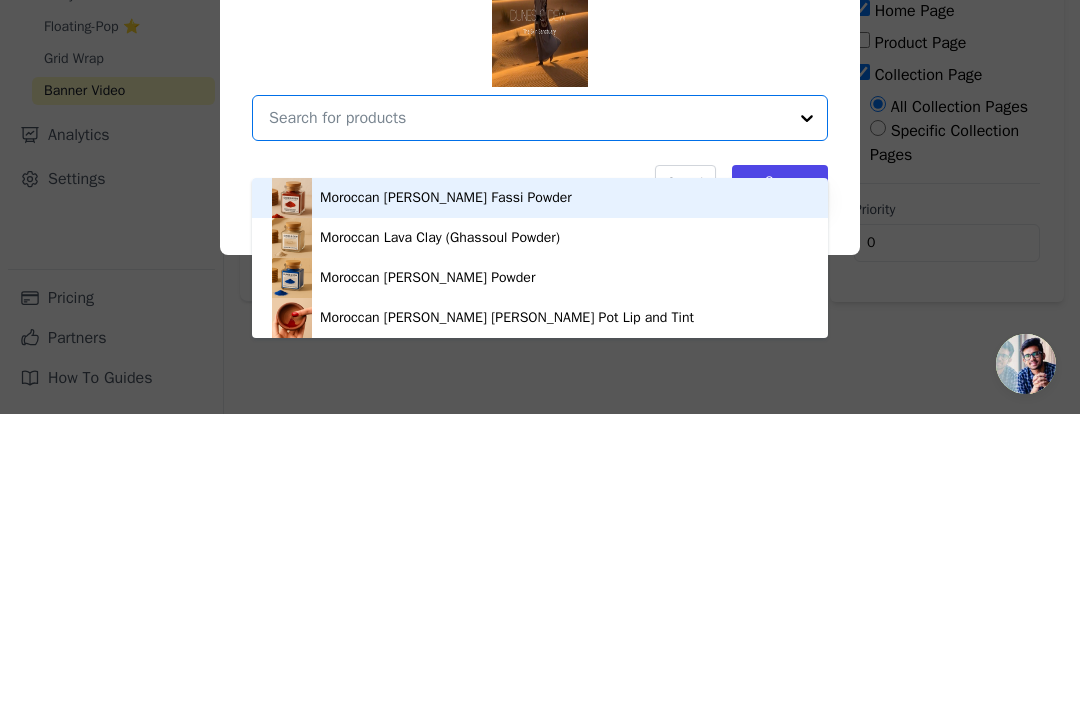 click on "Tag  video  with products         Moroccan [PERSON_NAME] Fassi Powder     Moroccan Lava Clay (Ghassoul Powder)     Moroccan [PERSON_NAME] Powder     Moroccan [PERSON_NAME] [PERSON_NAME] Pot Lip and Tint       Option undefined, selected.   You are currently focused on option Moroccan [PERSON_NAME] Fassi Powder. There are 4 results available.                   Cancel   Save" at bounding box center (540, 354) 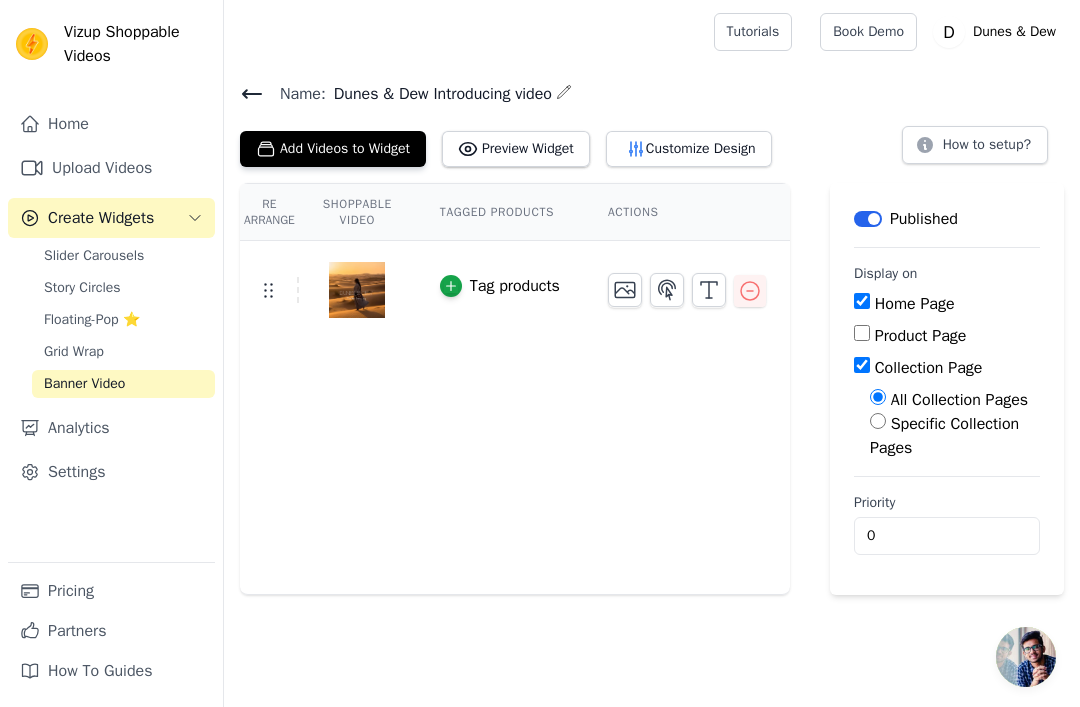 click on "Tag products" at bounding box center [500, 286] 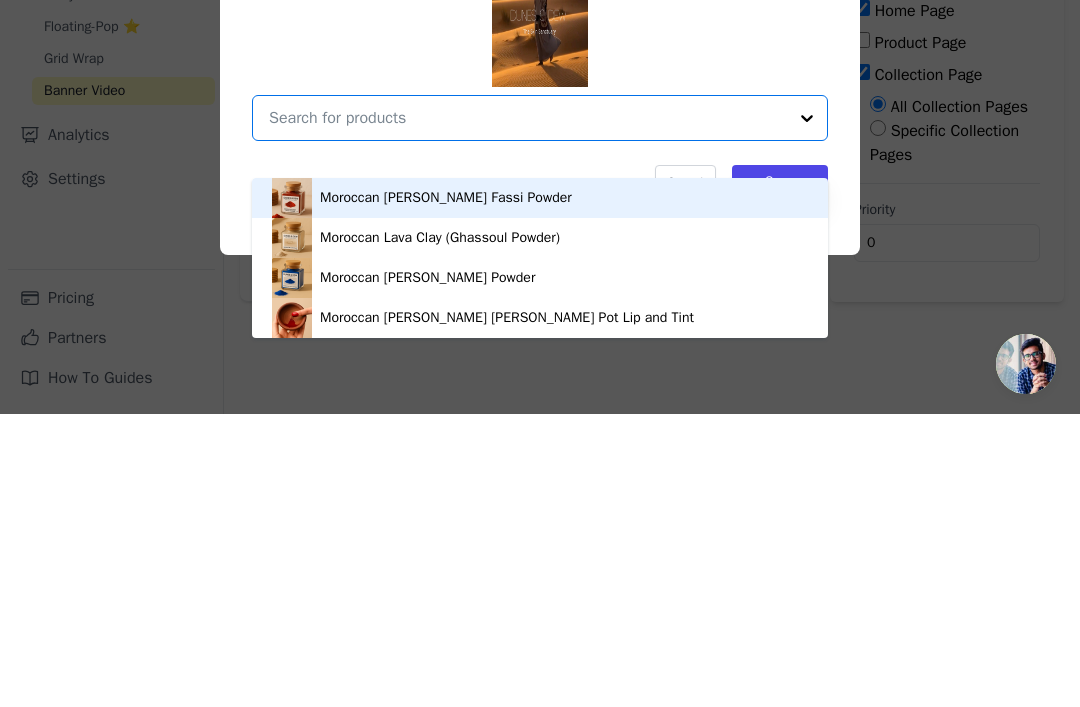 click on "Moroccan [PERSON_NAME] Fassi Powder" at bounding box center (540, 491) 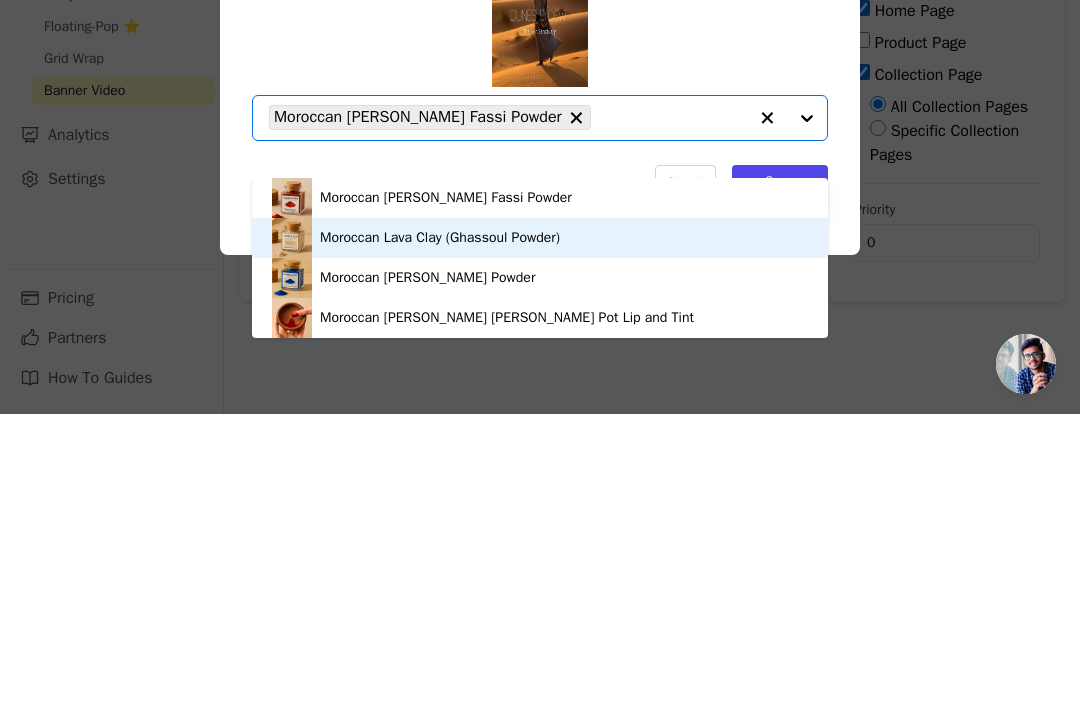 click on "Moroccan Lava Clay (Ghassoul Powder)" at bounding box center [540, 531] 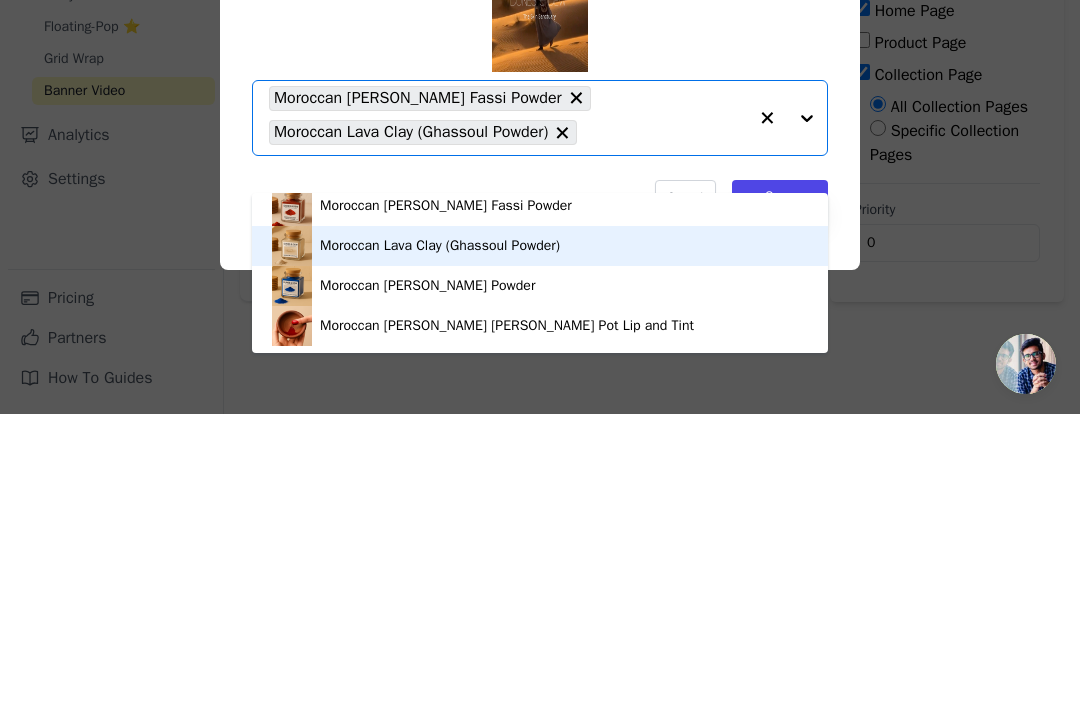 scroll, scrollTop: 4, scrollLeft: 0, axis: vertical 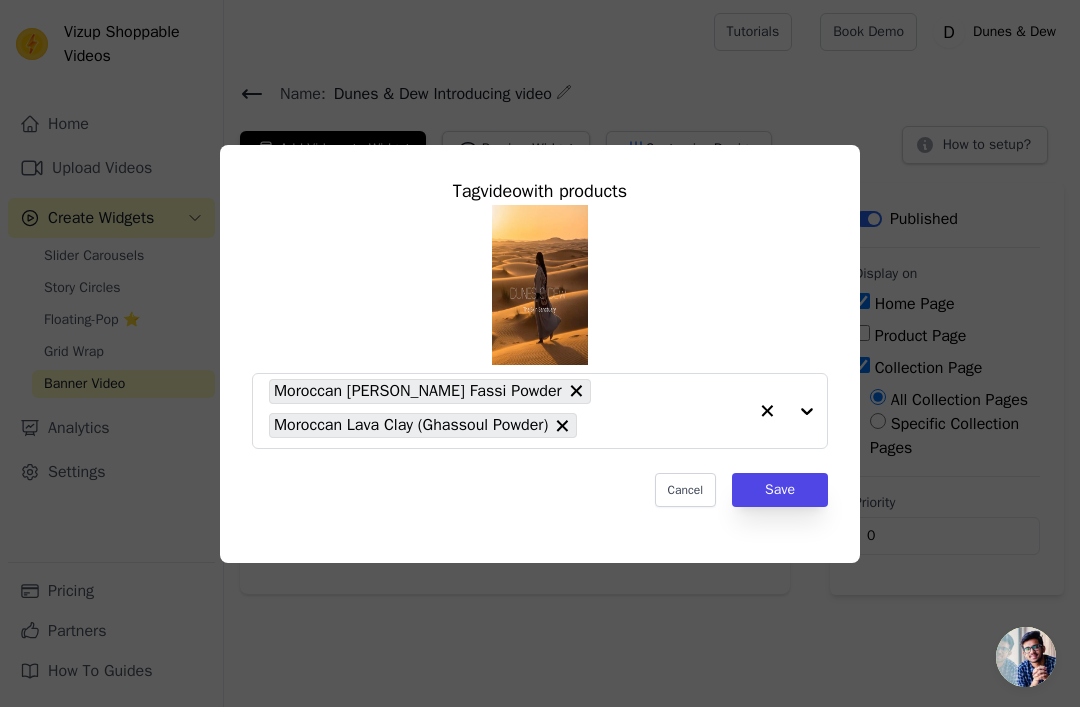 drag, startPoint x: 836, startPoint y: 259, endPoint x: 837, endPoint y: 246, distance: 13.038404 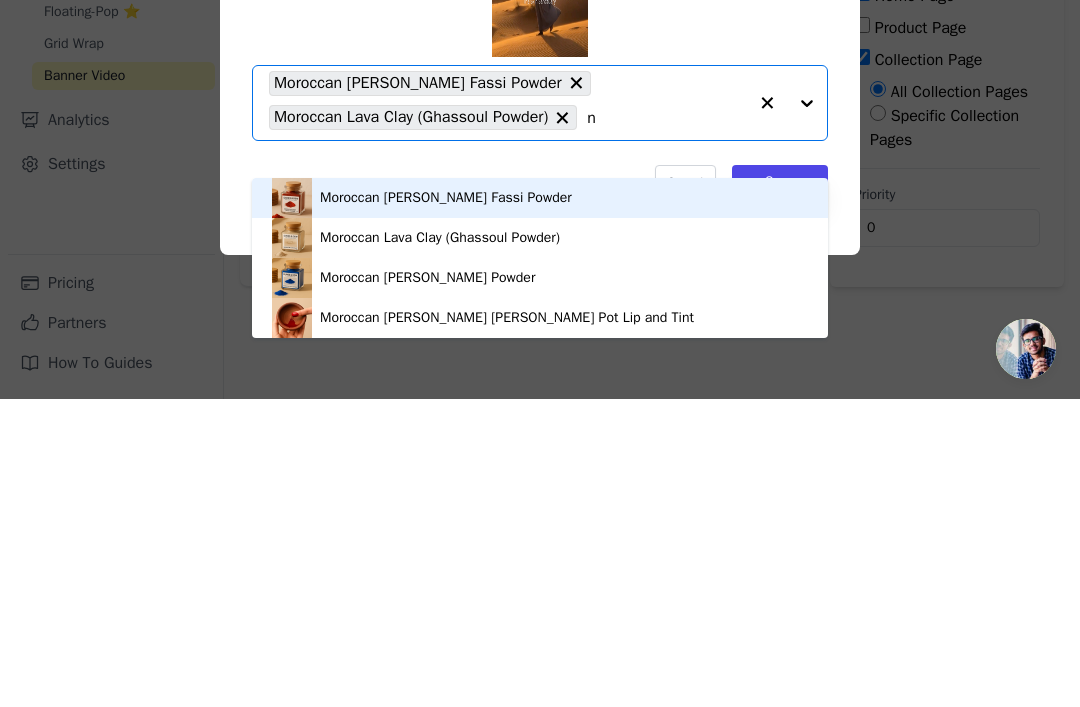 type on "ni" 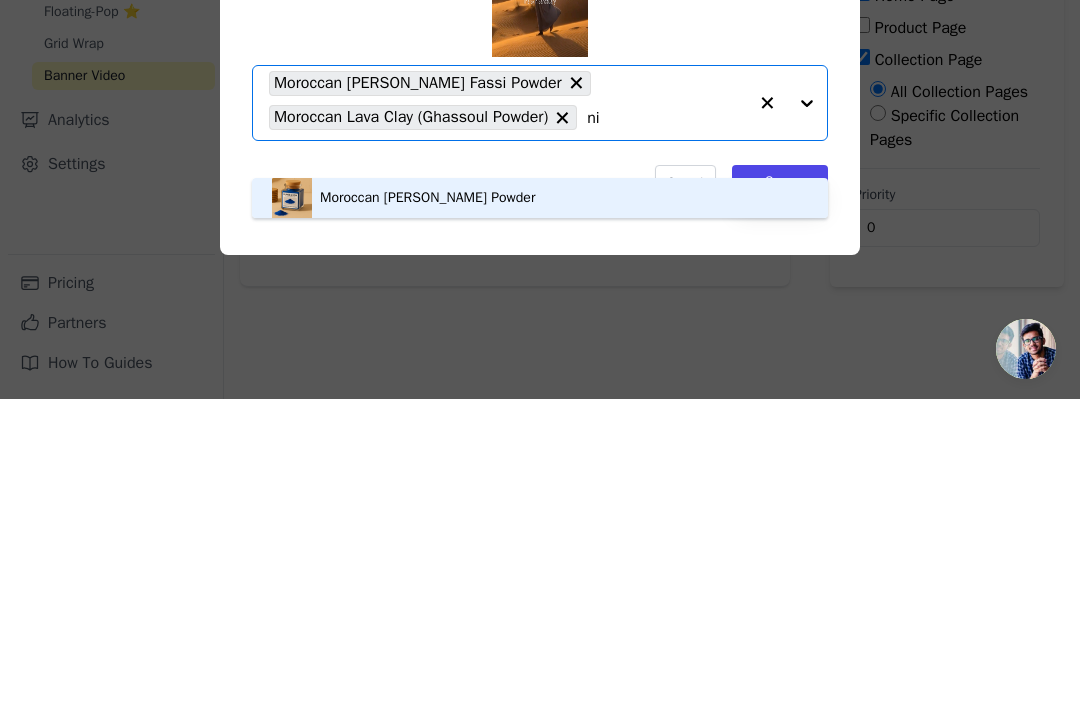 click on "Moroccan [PERSON_NAME] Powder" at bounding box center (540, 506) 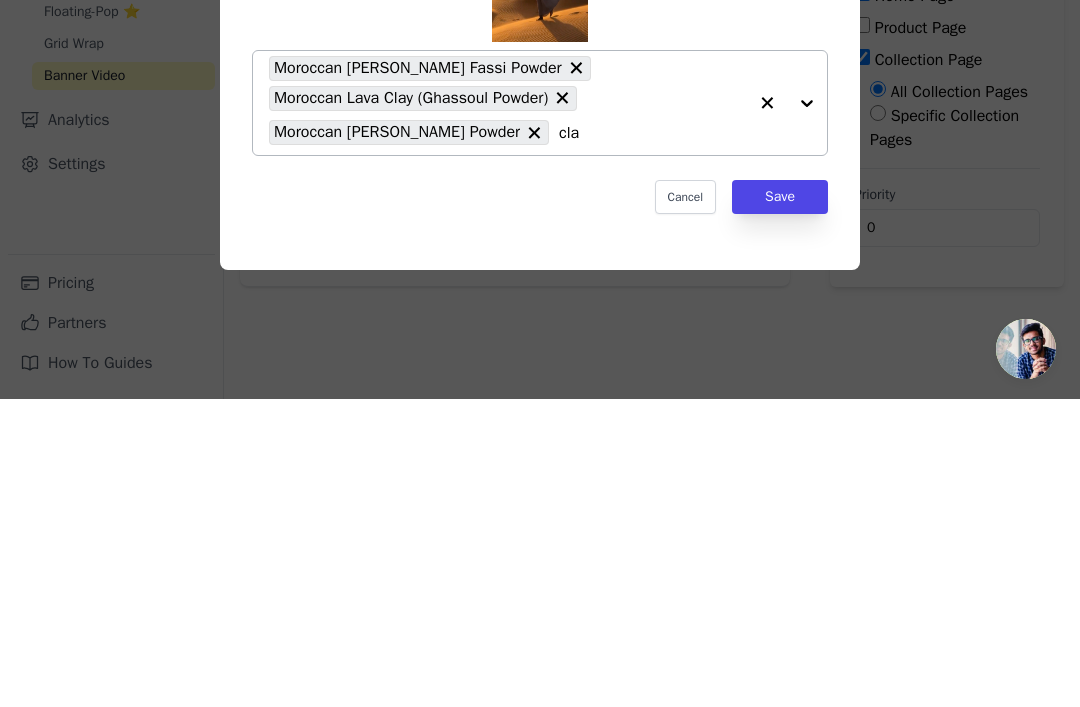 type on "clay" 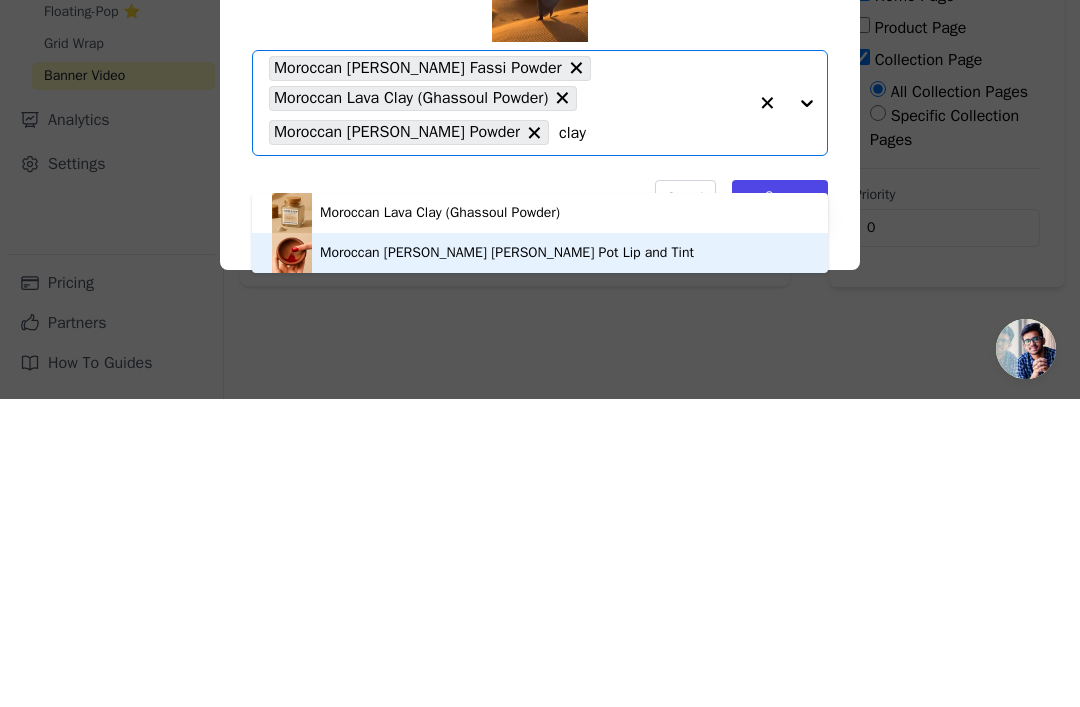 click on "Moroccan [PERSON_NAME] [PERSON_NAME] Pot Lip and Tint" at bounding box center [507, 561] 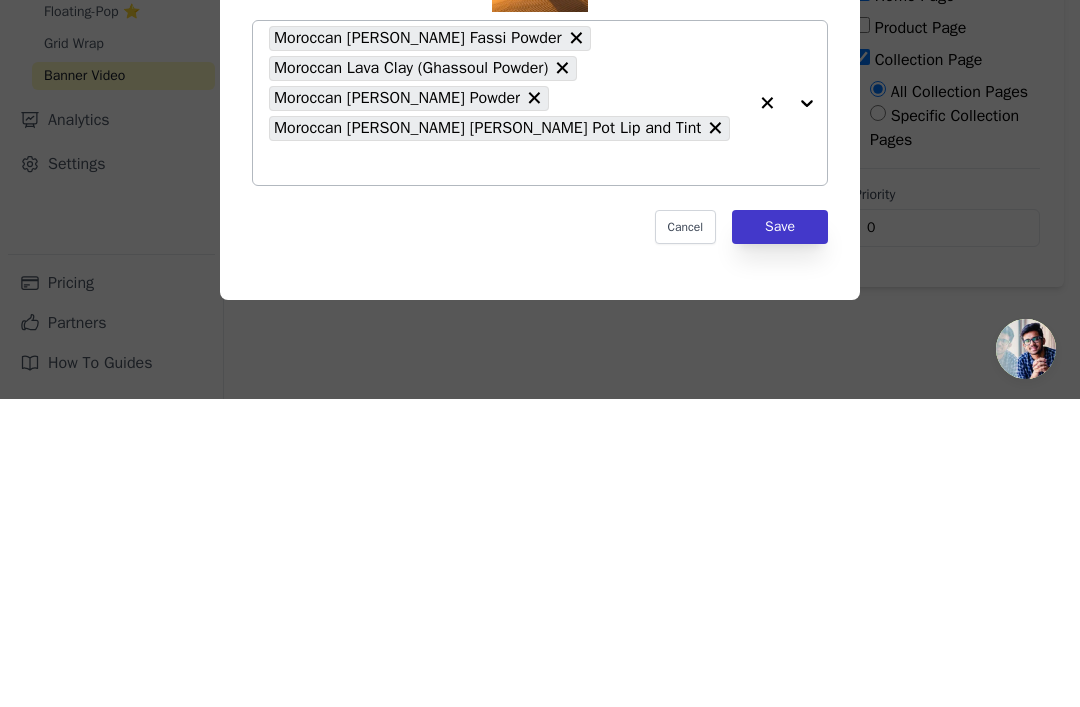 click on "Save" at bounding box center [780, 535] 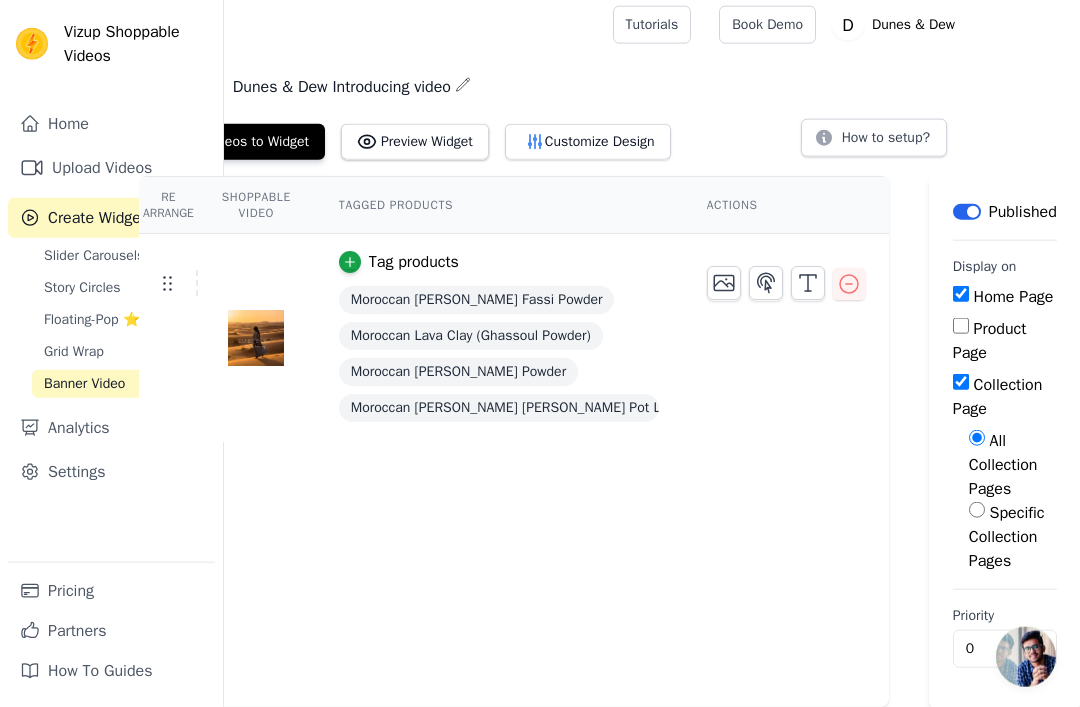 scroll, scrollTop: 0, scrollLeft: 101, axis: horizontal 